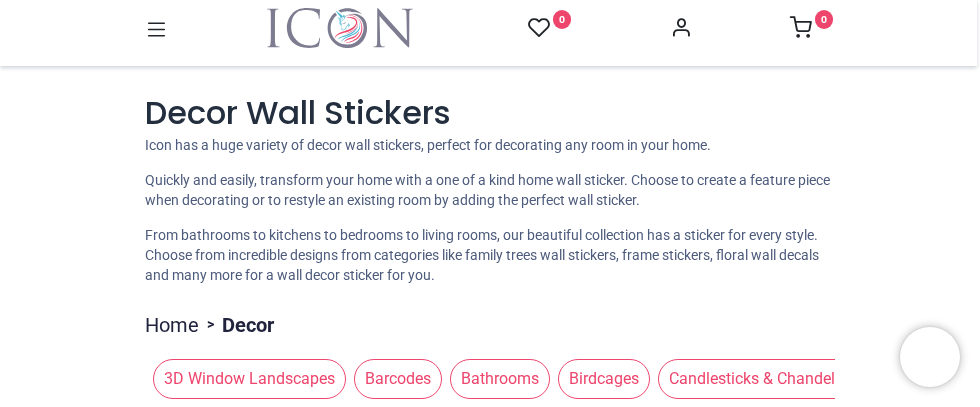 scroll, scrollTop: 0, scrollLeft: 0, axis: both 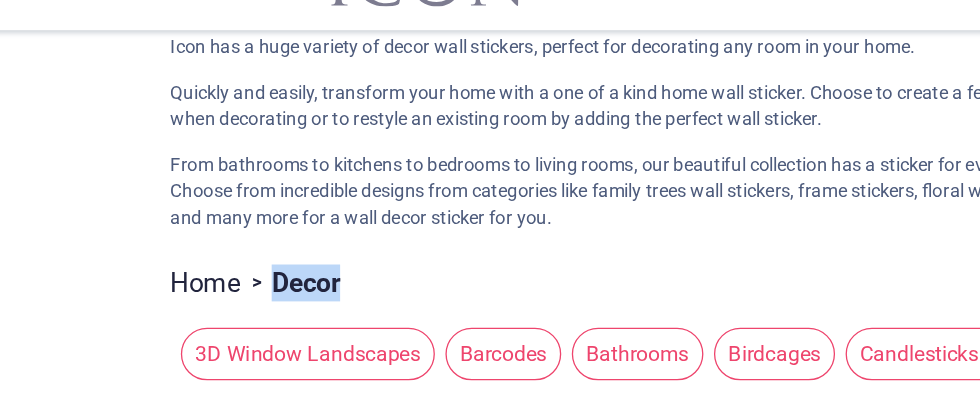 click on "Icon has a huge variety of decor wall stickers, perfect for decorating any room in your home." at bounding box center [490, 79] 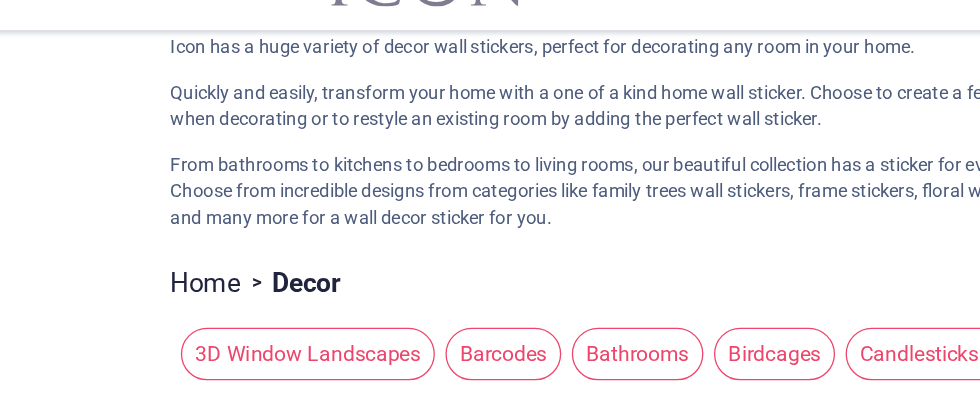click on "Icon has a huge variety of decor wall stickers, perfect for decorating any room in your home." at bounding box center (490, 79) 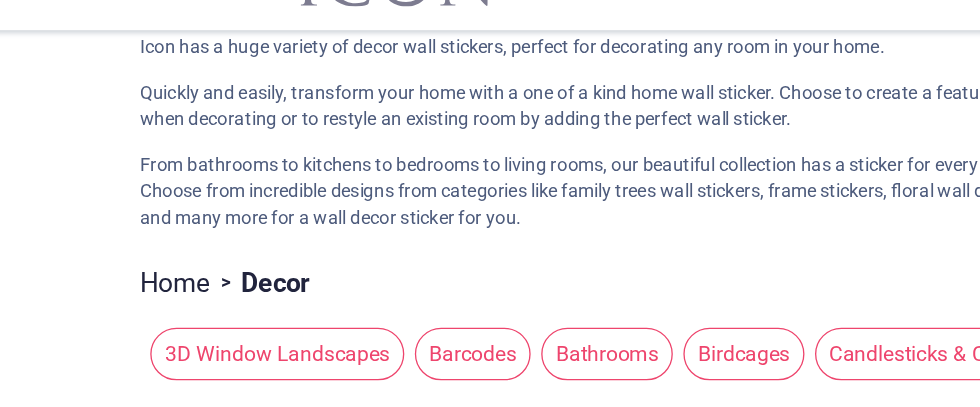 click on "Decor Wall Stickers Icon has a huge variety of decor wall stickers, perfect for decorating any room in your home. Quickly and easily, transform your home with a one of a kind home wall sticker. Choose to create a feature piece when decorating or to restyle an existing room by adding the perfect wall sticker. From bathrooms to kitchens to bedrooms to living rooms, our beautiful collection has a sticker for every style. Choose from incredible designs from categories like family trees wall stickers, frame stickers, floral wall decals and many more for a wall decor sticker for you." at bounding box center [490, 120] 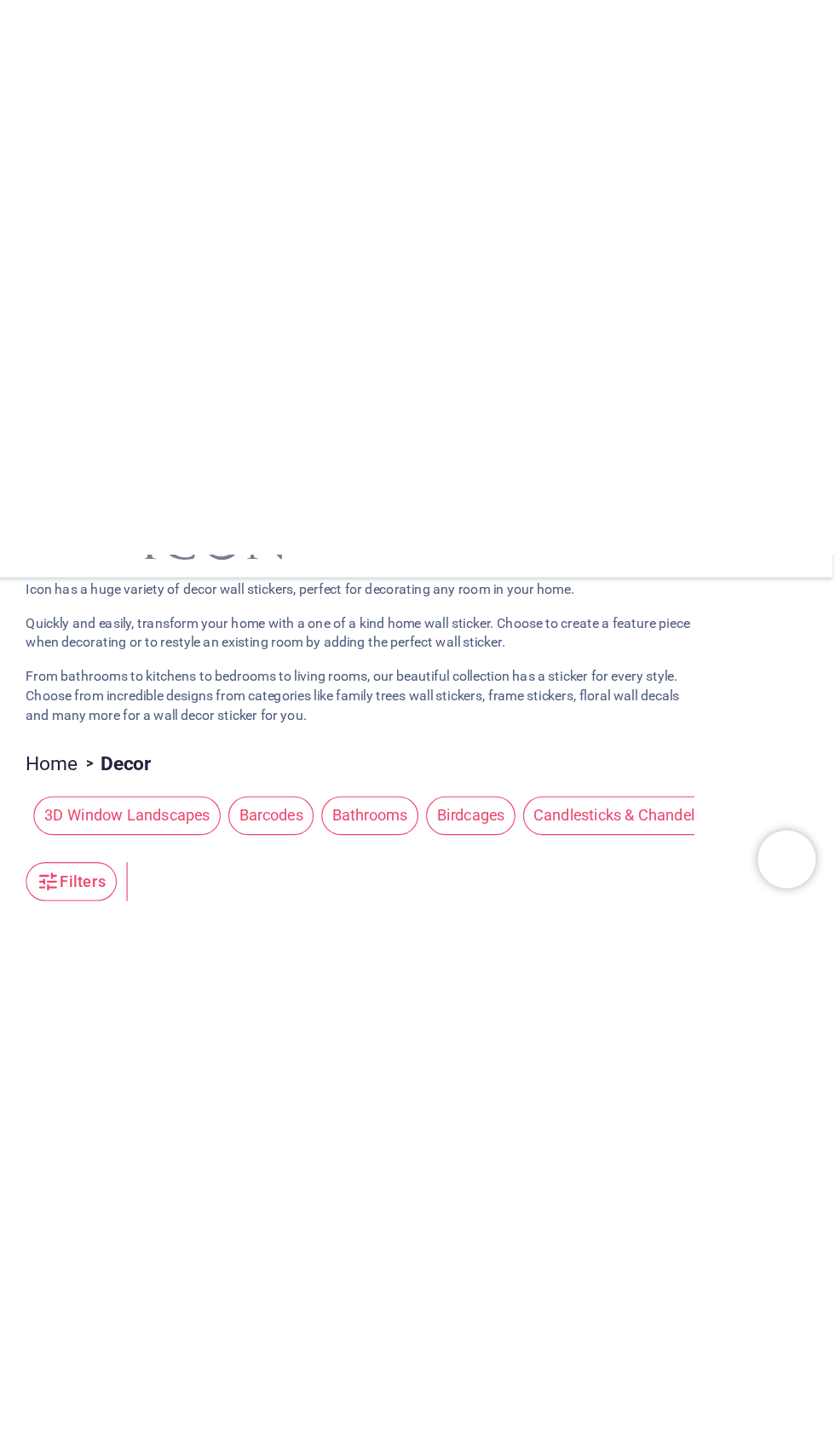 scroll, scrollTop: 0, scrollLeft: 0, axis: both 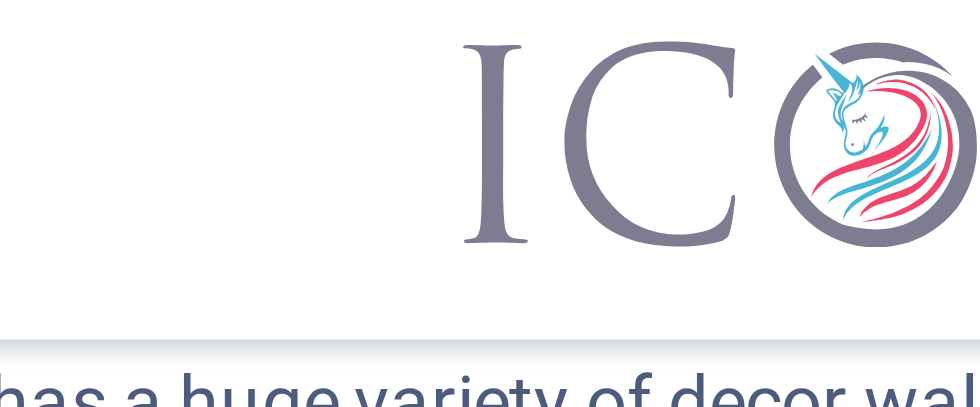 click on "0
0
Home
Wall Stickers" at bounding box center (488, 33) 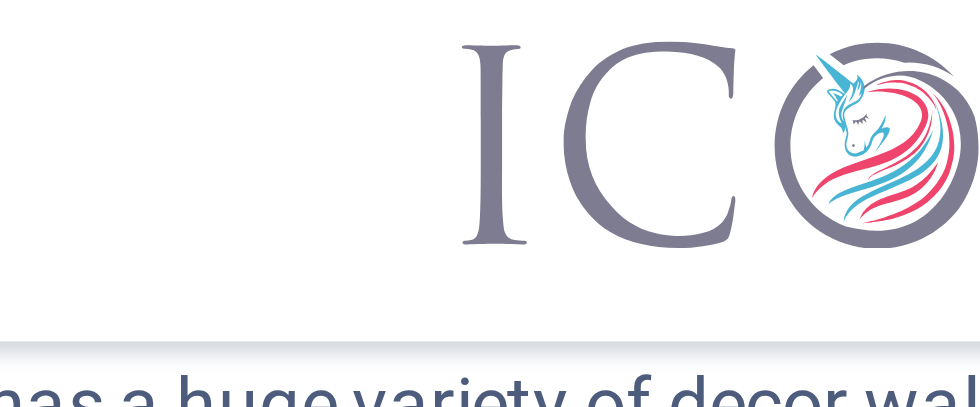 click on "0
0
Home
Wall Stickers" at bounding box center (488, 33) 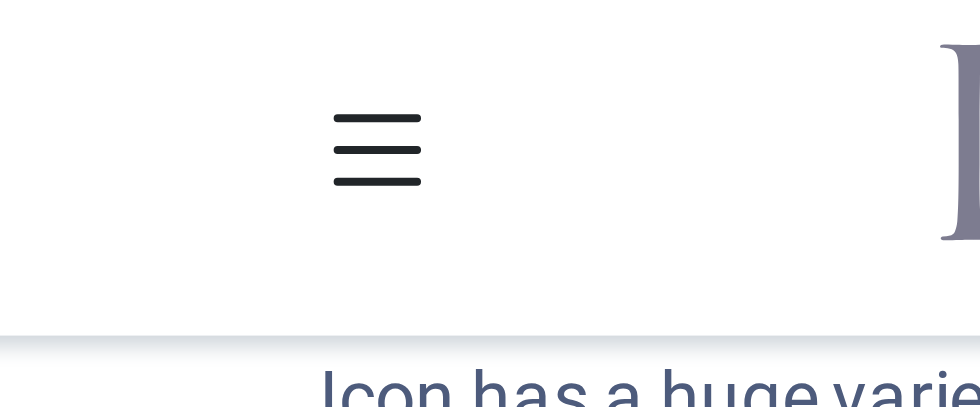 click on "0
0
Home
Wall Stickers" at bounding box center [488, 33] 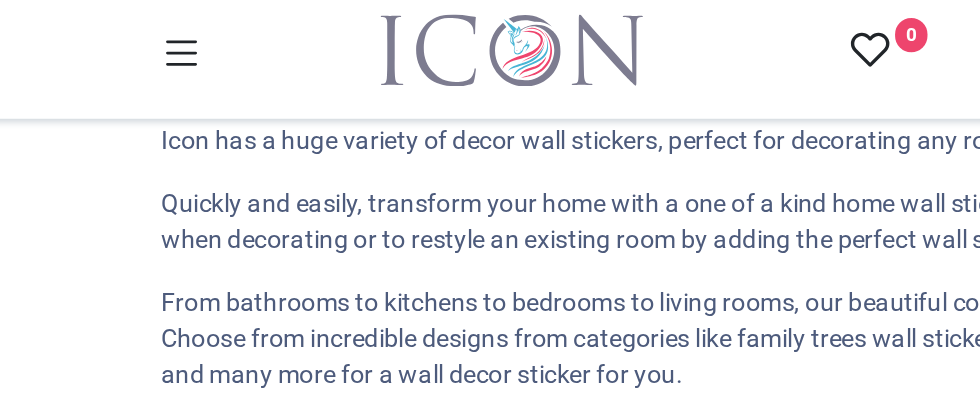 click on "0
0
Home
Wall Stickers
Decor" at bounding box center [489, 33] 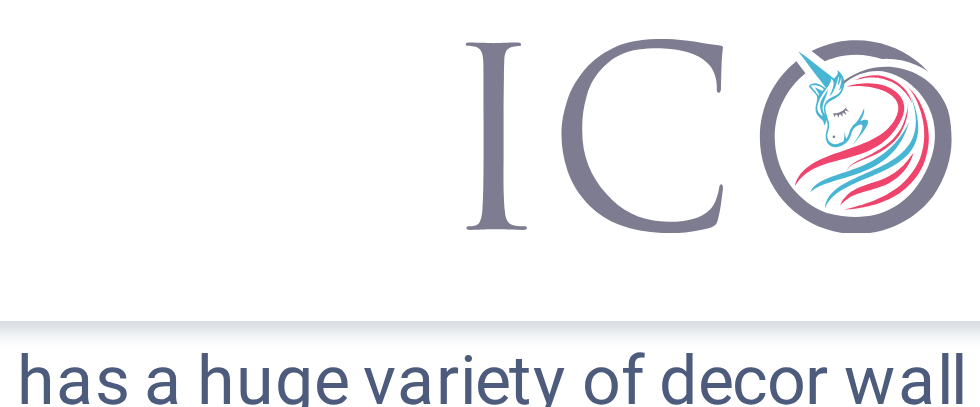click on "0
0
Home
Wall Stickers" at bounding box center (488, 33) 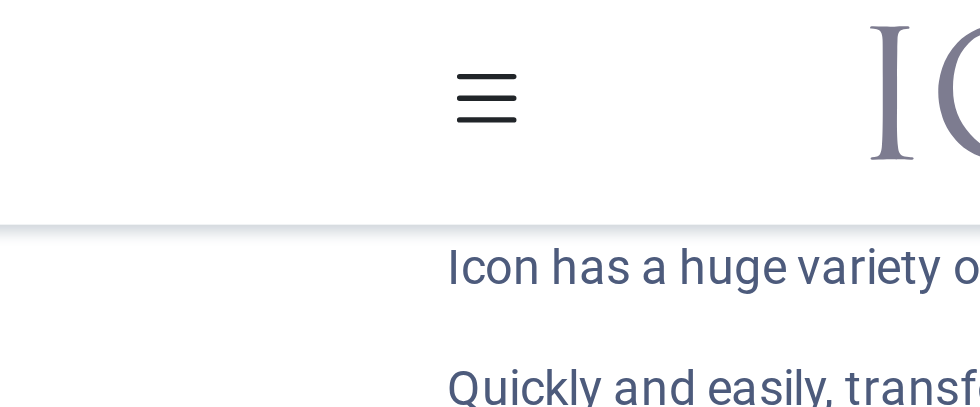 click on "0
0
Home
Wall Stickers" at bounding box center (488, 33) 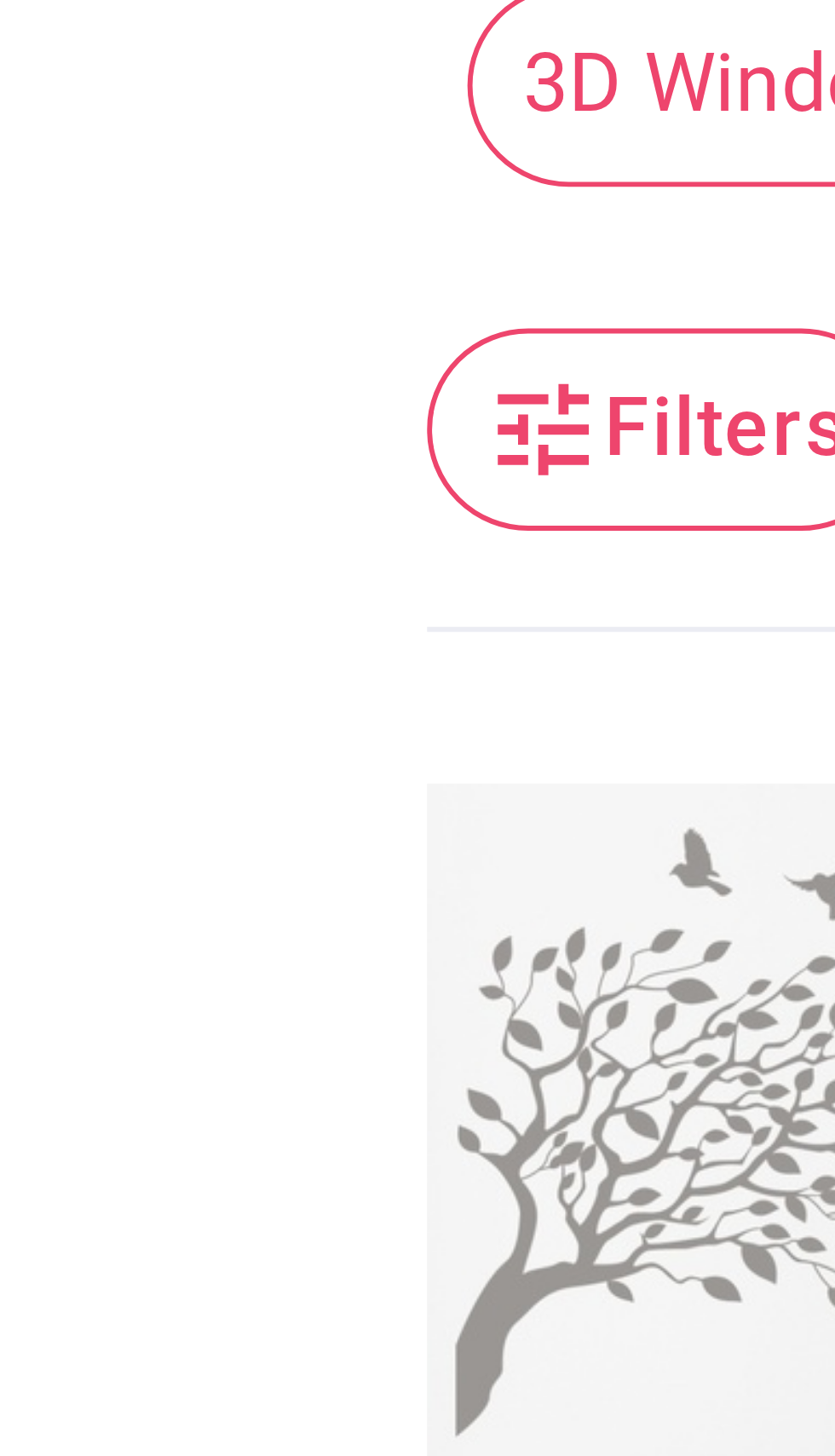 scroll, scrollTop: 178, scrollLeft: 0, axis: vertical 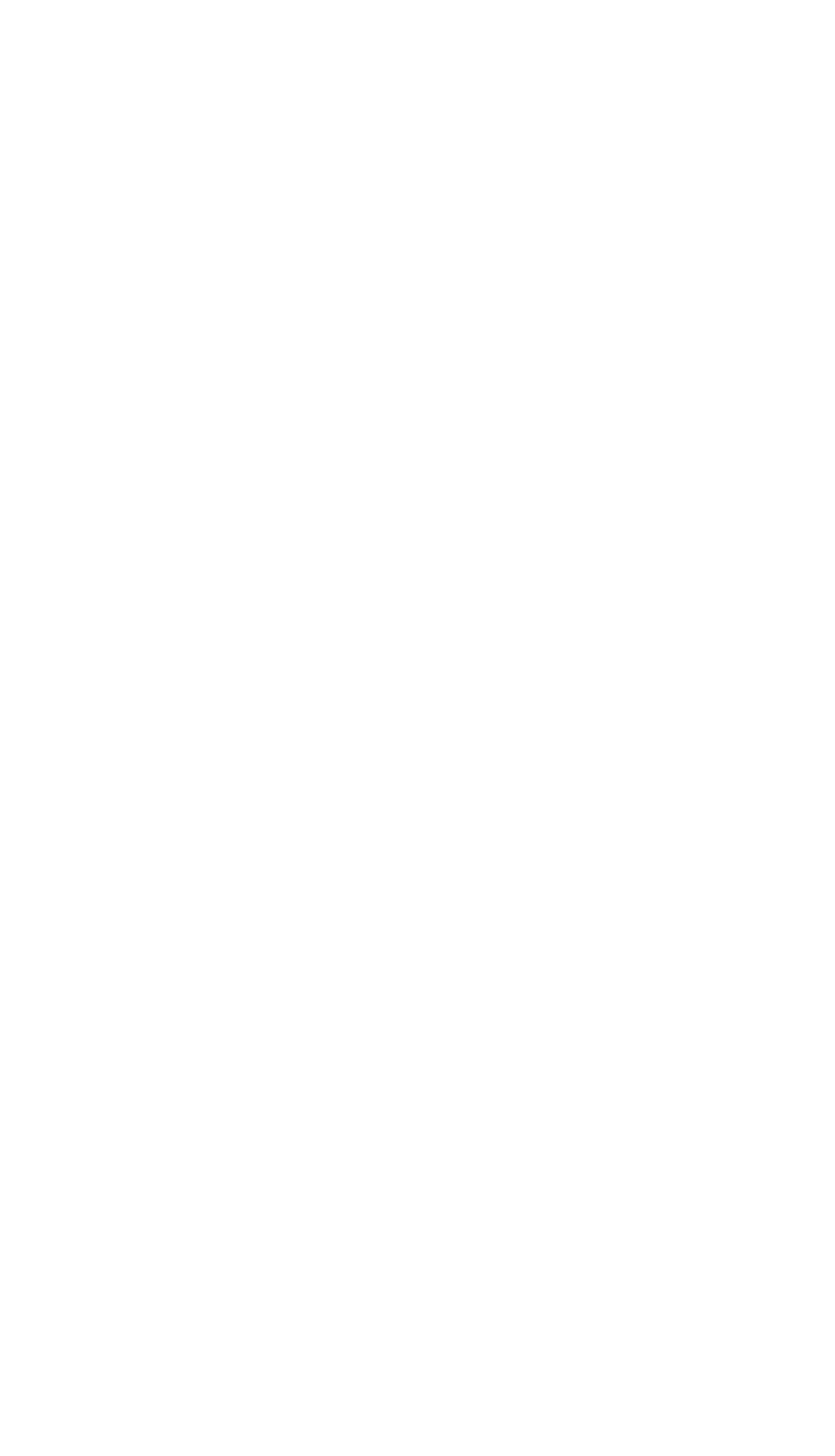 click on "Save it before it’s gone!" at bounding box center (418, 120) 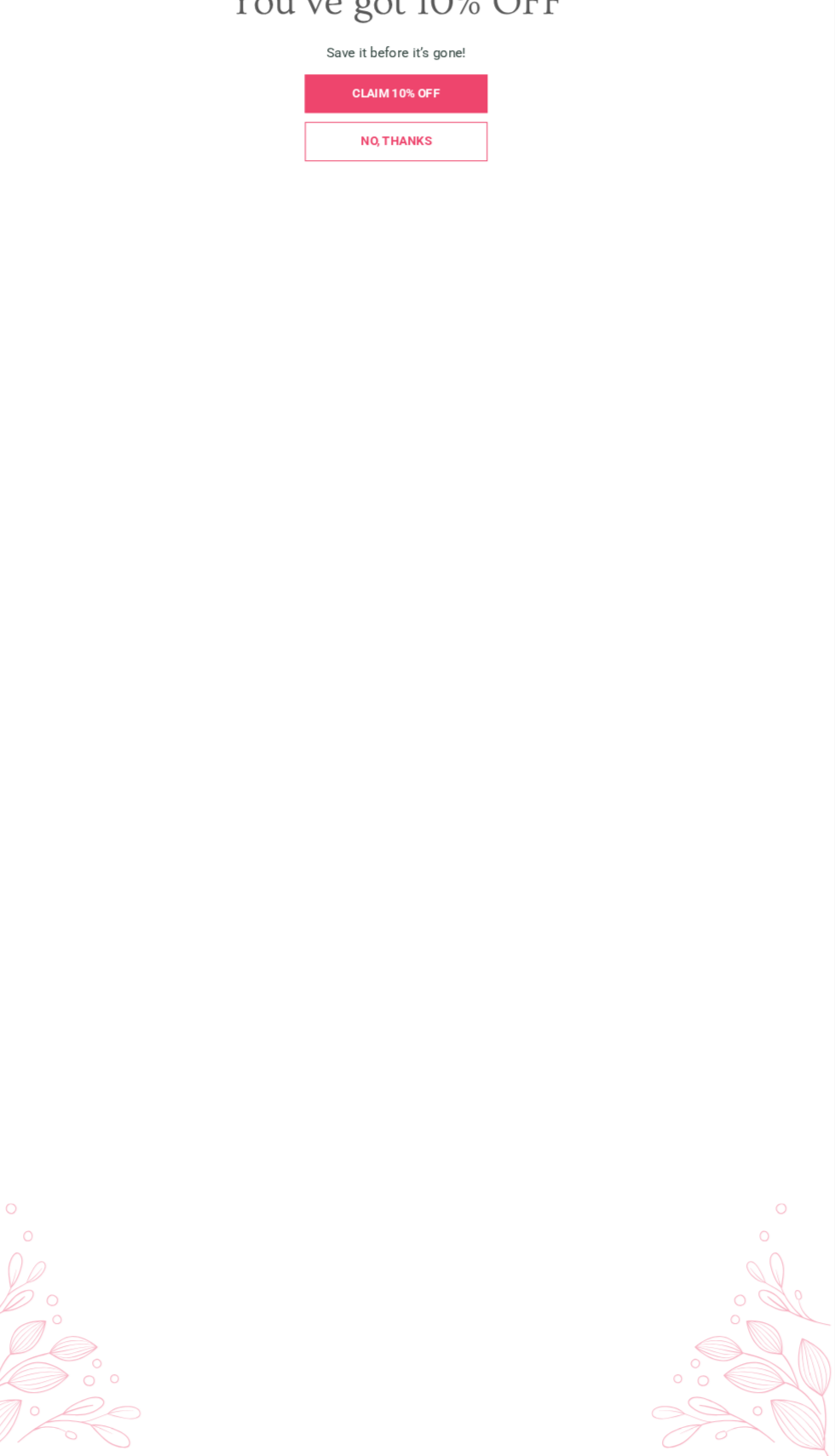 scroll, scrollTop: 0, scrollLeft: 0, axis: both 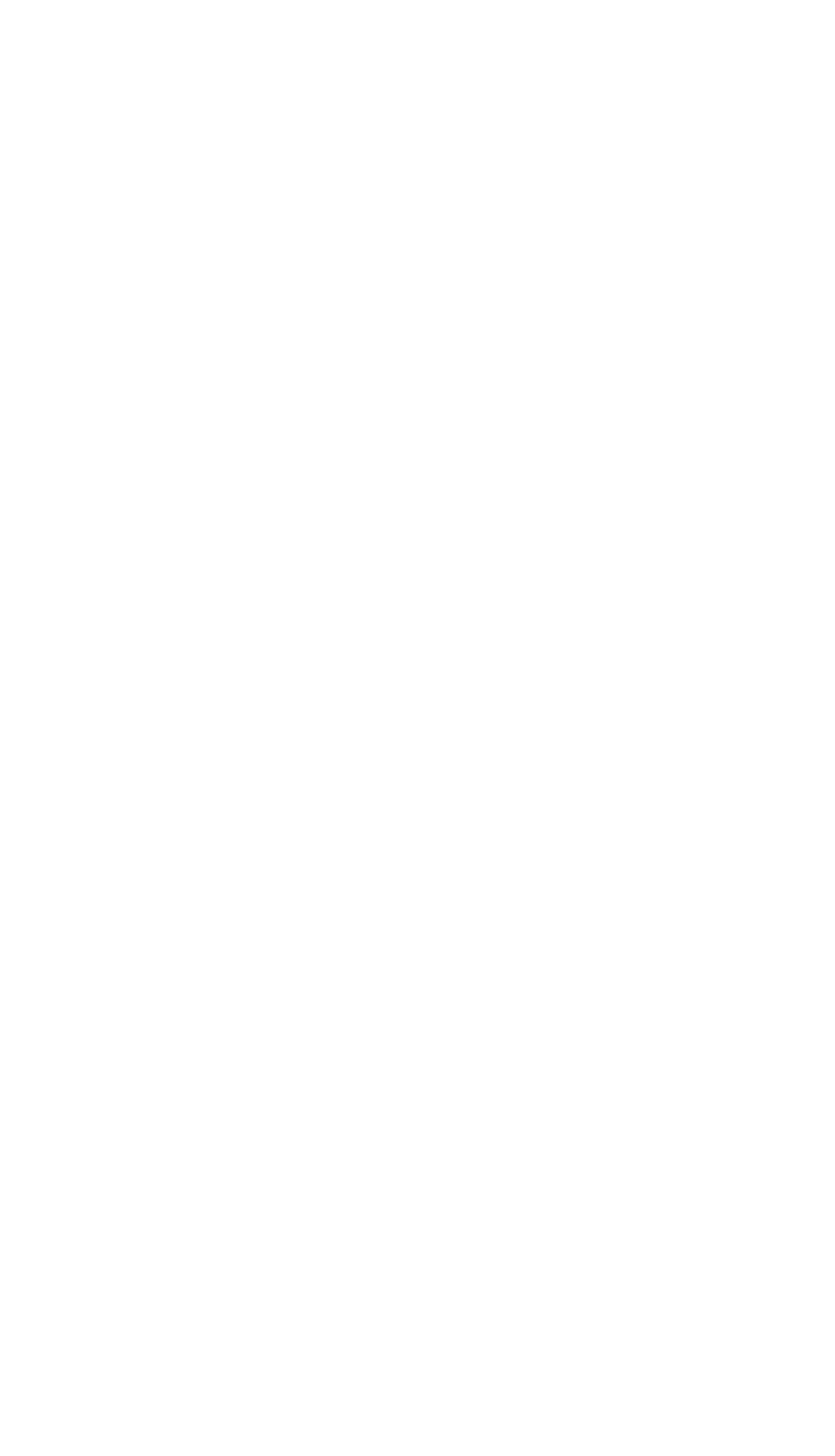 click on "You've got 10% OFF Save it before it’s gone! CLAIM 10% OFF No, thanks" at bounding box center [418, 728] 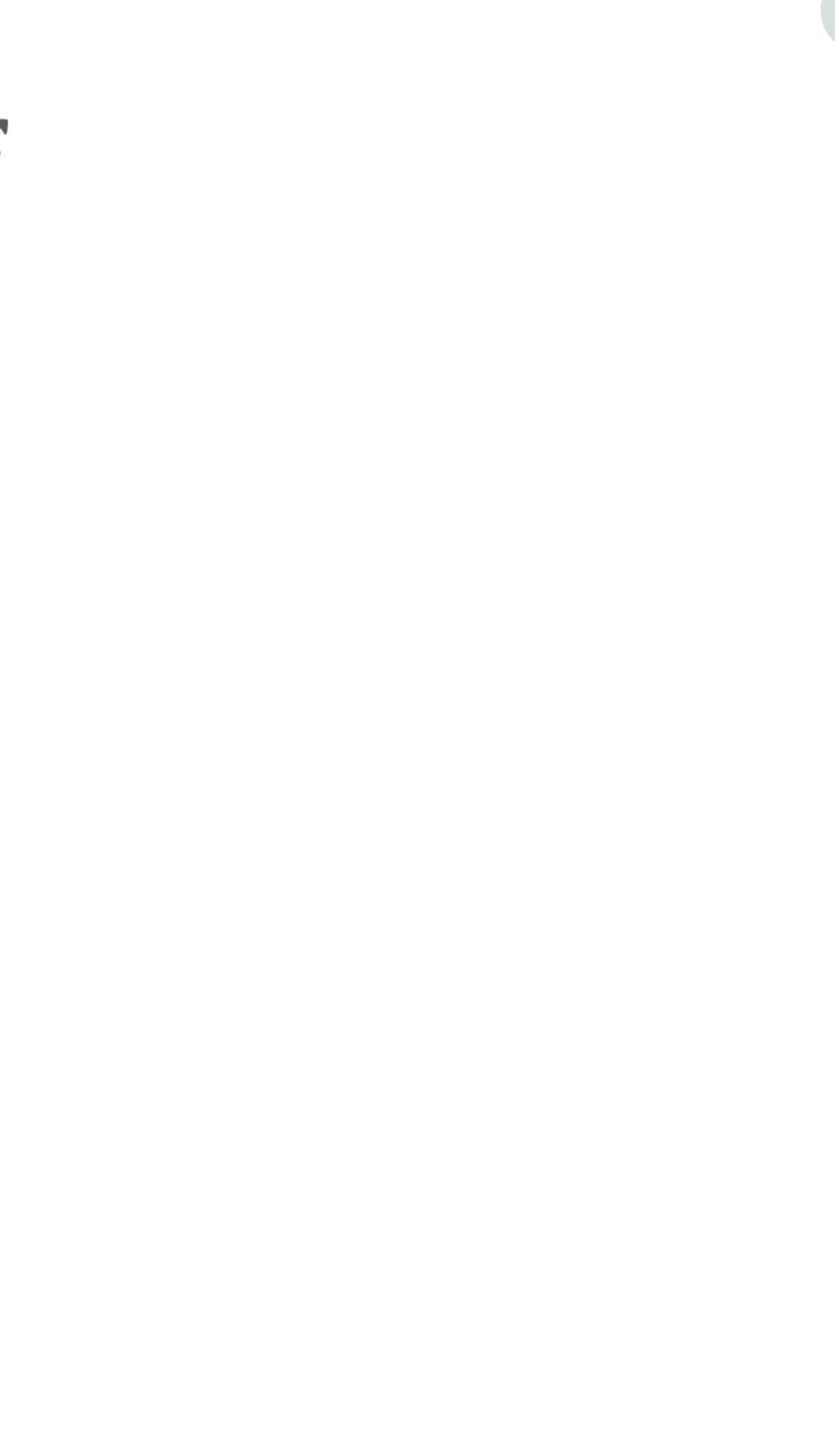 click on "You've got 10% OFF Save it before it’s gone! CLAIM 10% OFF No, thanks" at bounding box center [418, 728] 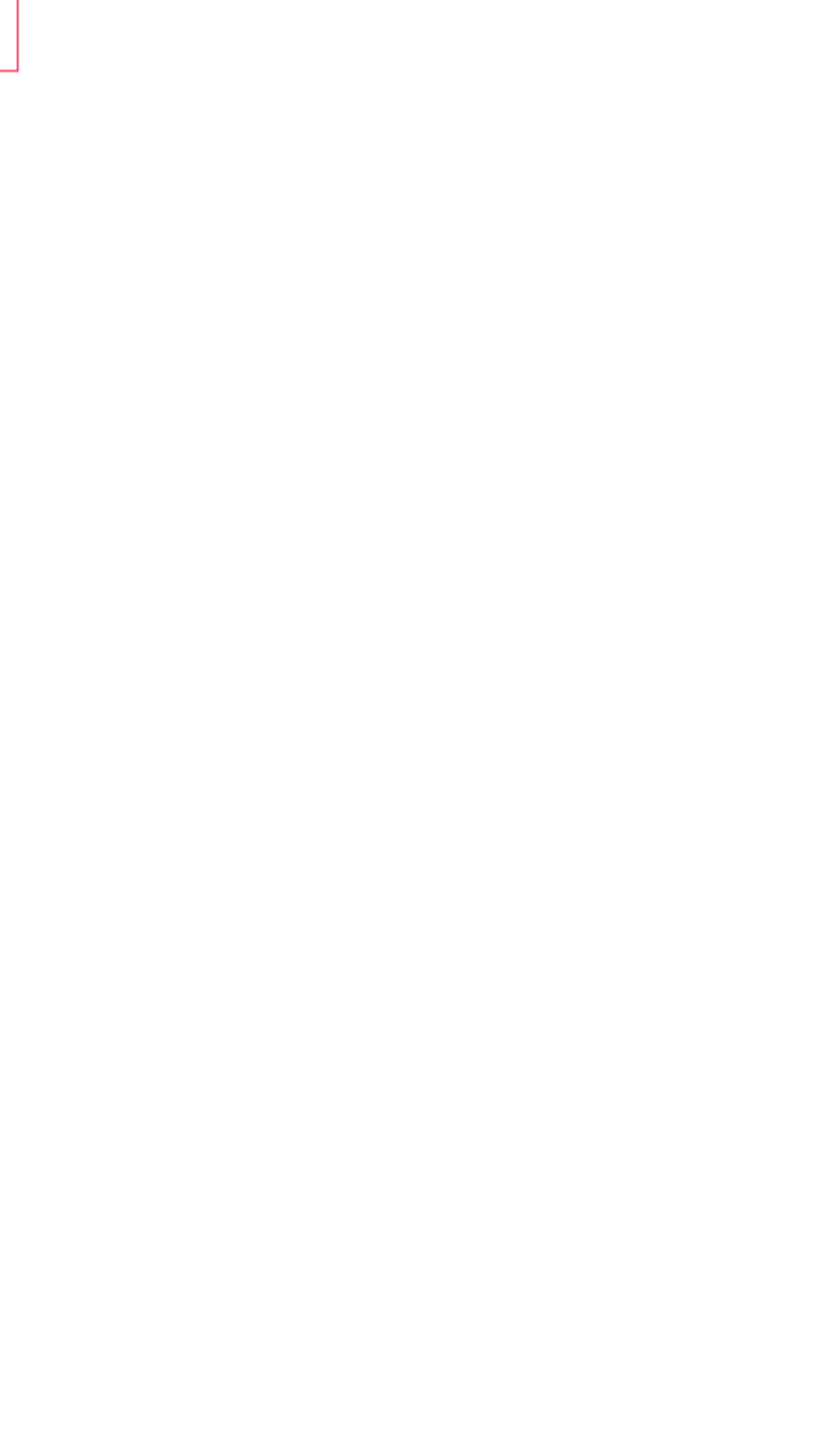 scroll, scrollTop: 0, scrollLeft: 0, axis: both 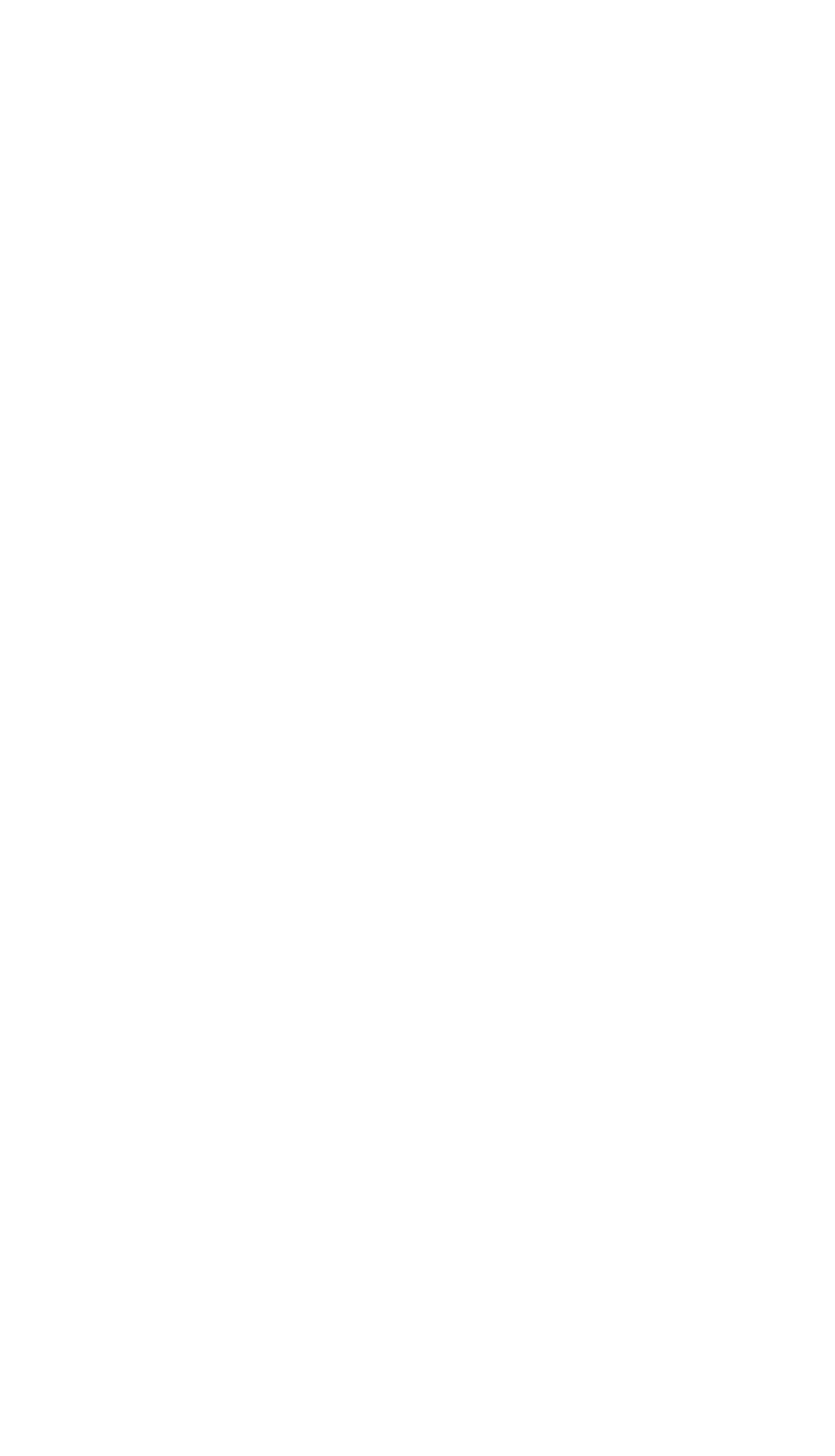 click on "You've got 10% OFF Save it before it’s gone! CLAIM 10% OFF No, thanks" at bounding box center (418, 728) 